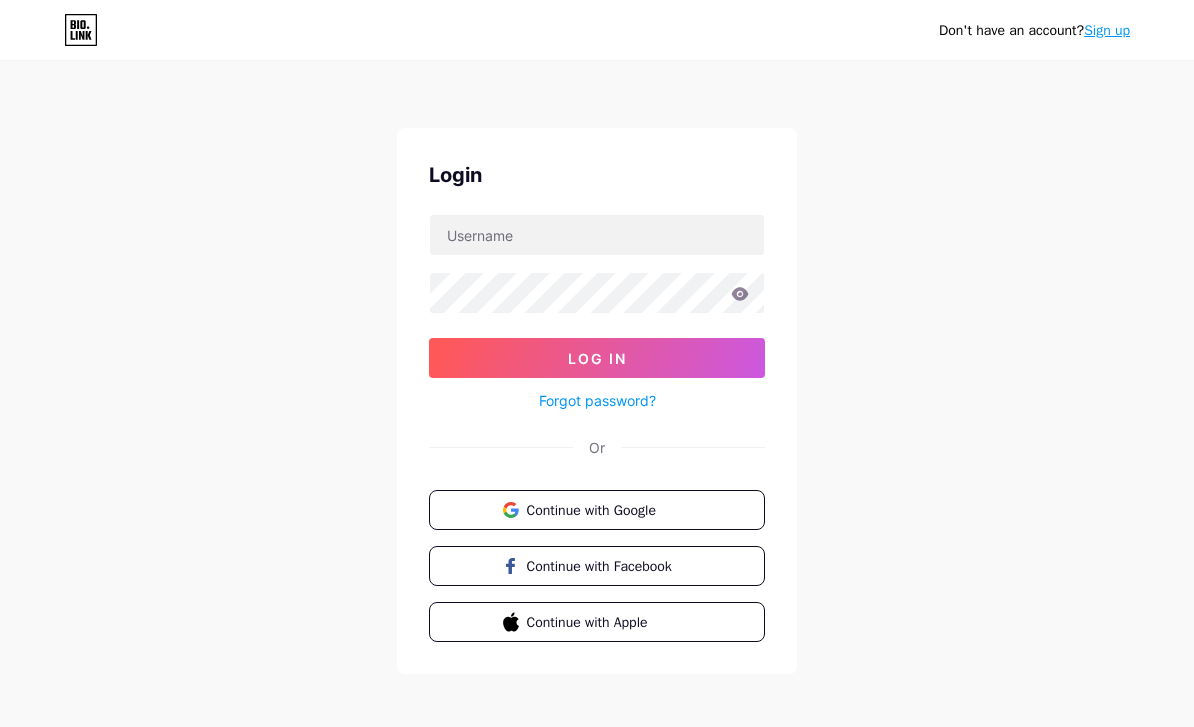 scroll, scrollTop: 0, scrollLeft: 0, axis: both 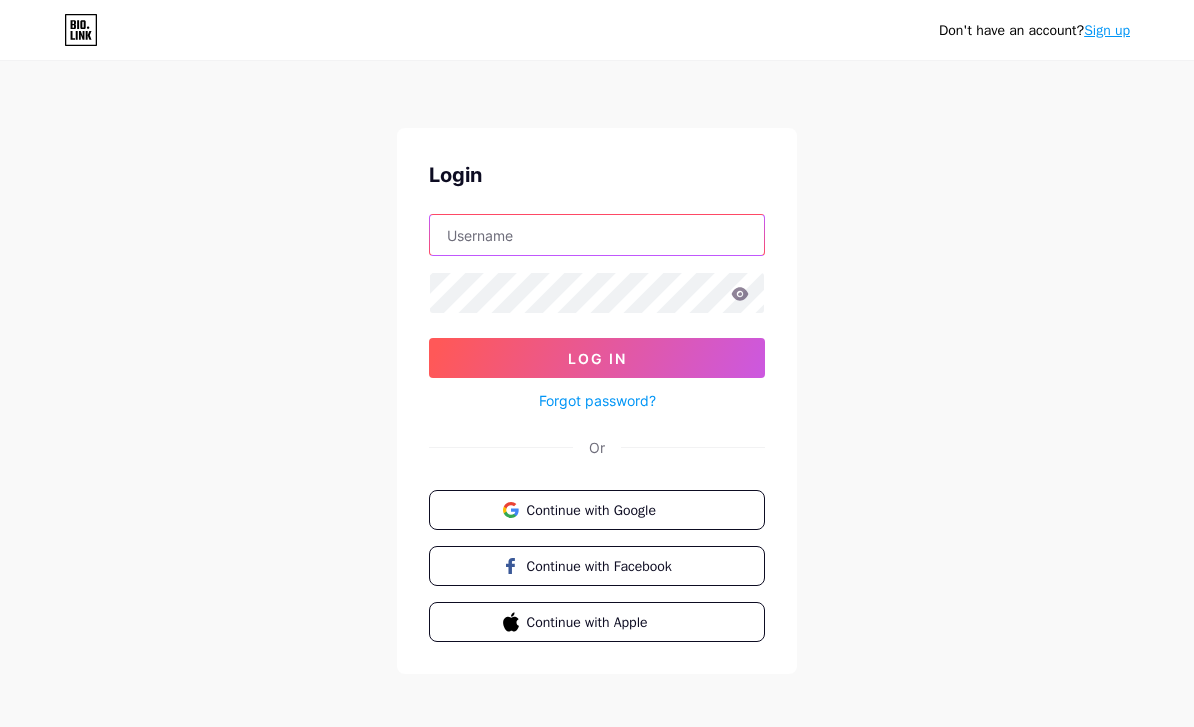 click at bounding box center (597, 235) 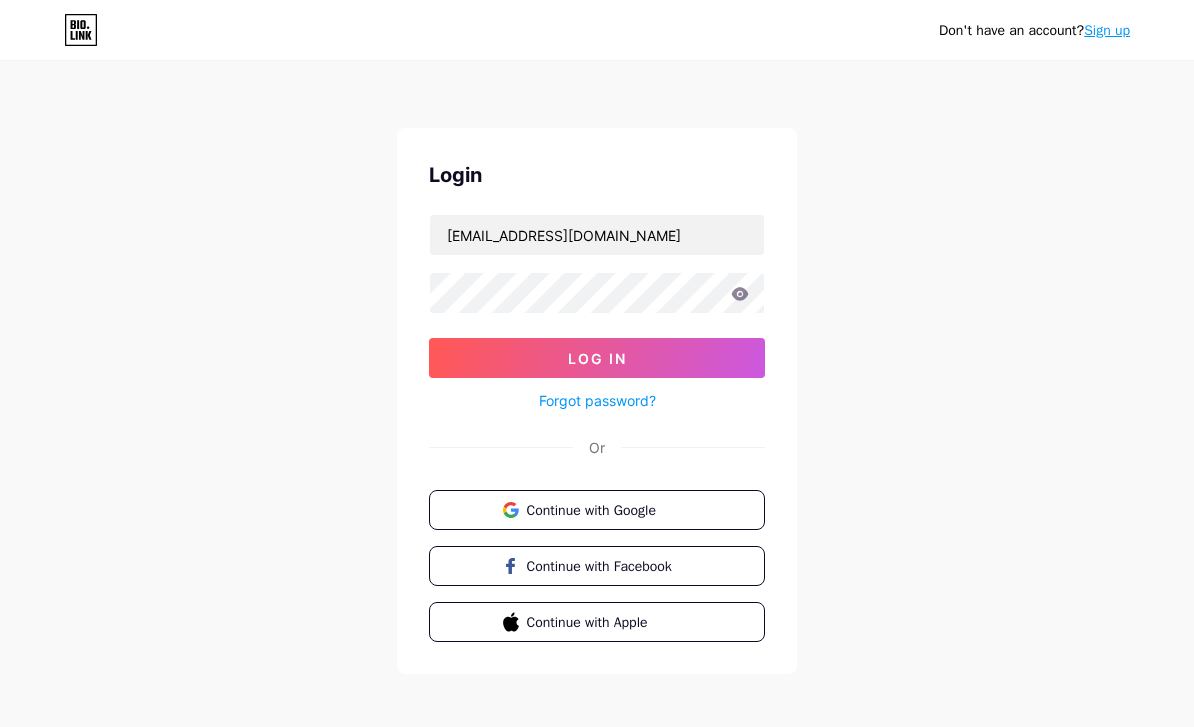 click on "Log In" at bounding box center (597, 358) 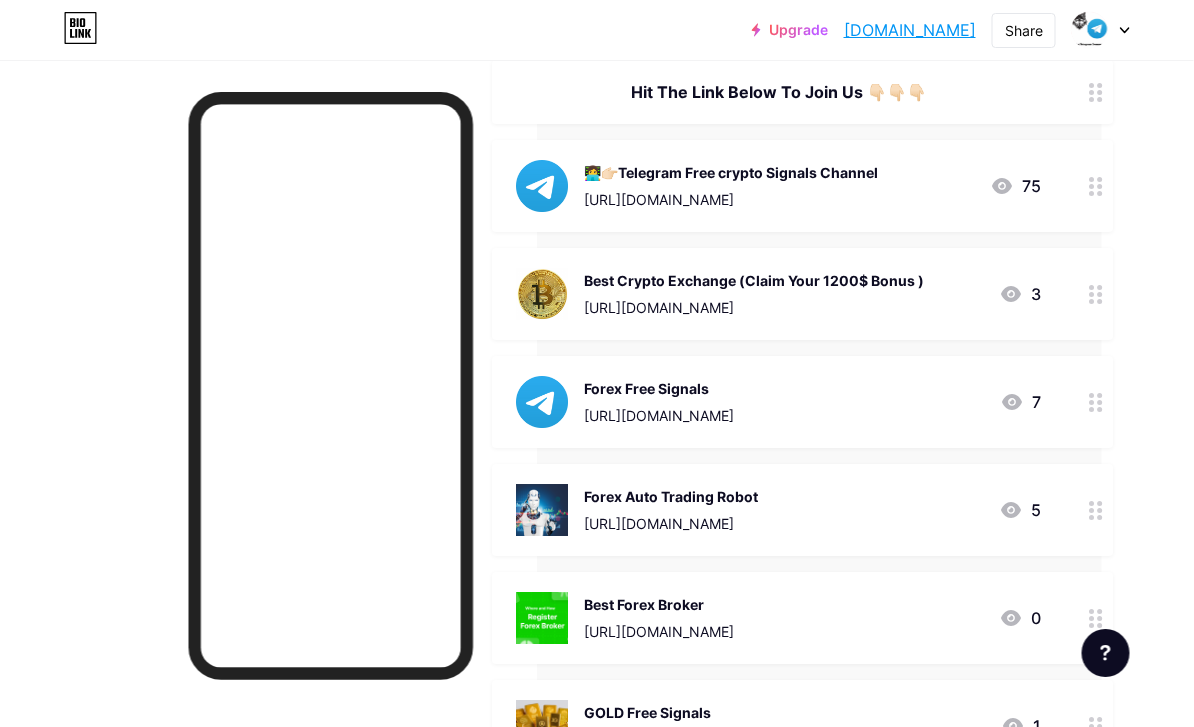 scroll, scrollTop: 255, scrollLeft: 96, axis: both 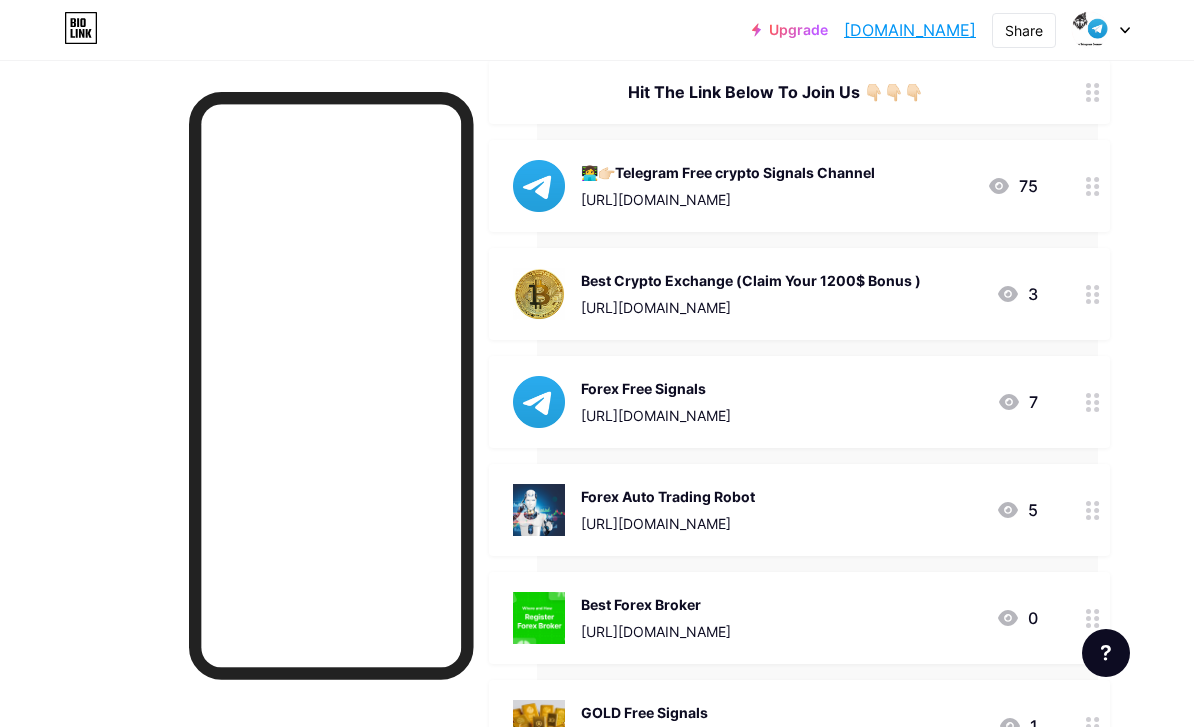 click on "Forex Auto Trading Robot
[URL][DOMAIN_NAME]" at bounding box center [668, 510] 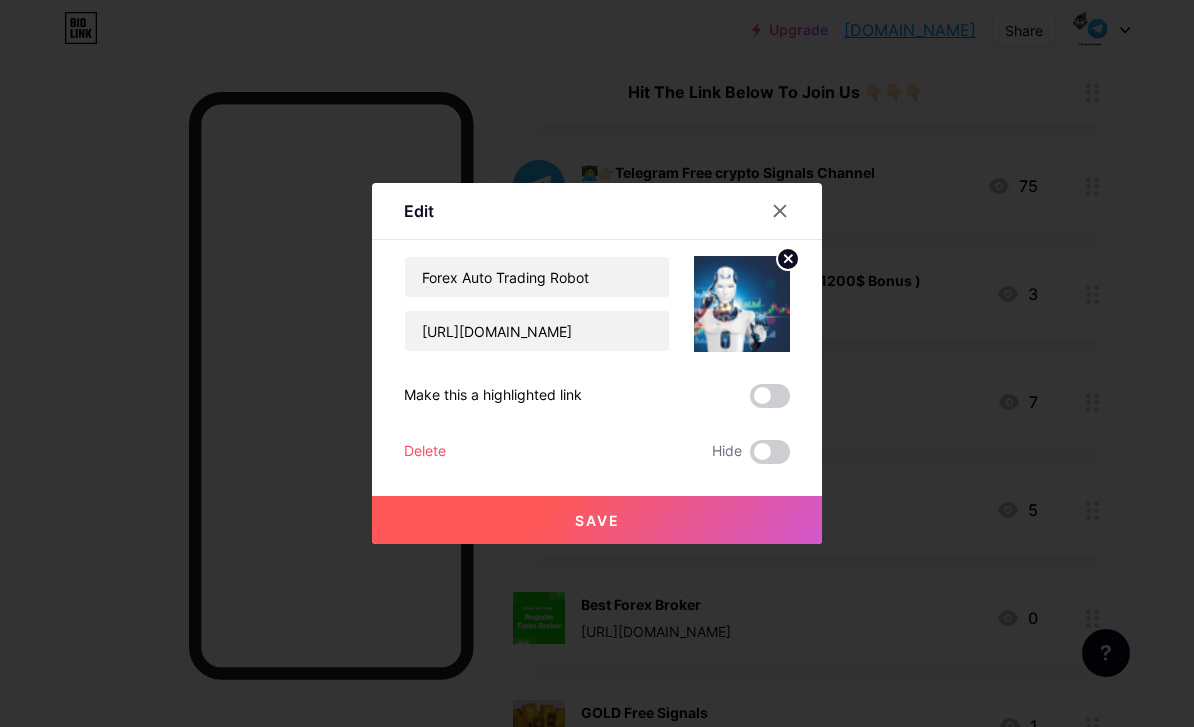 click 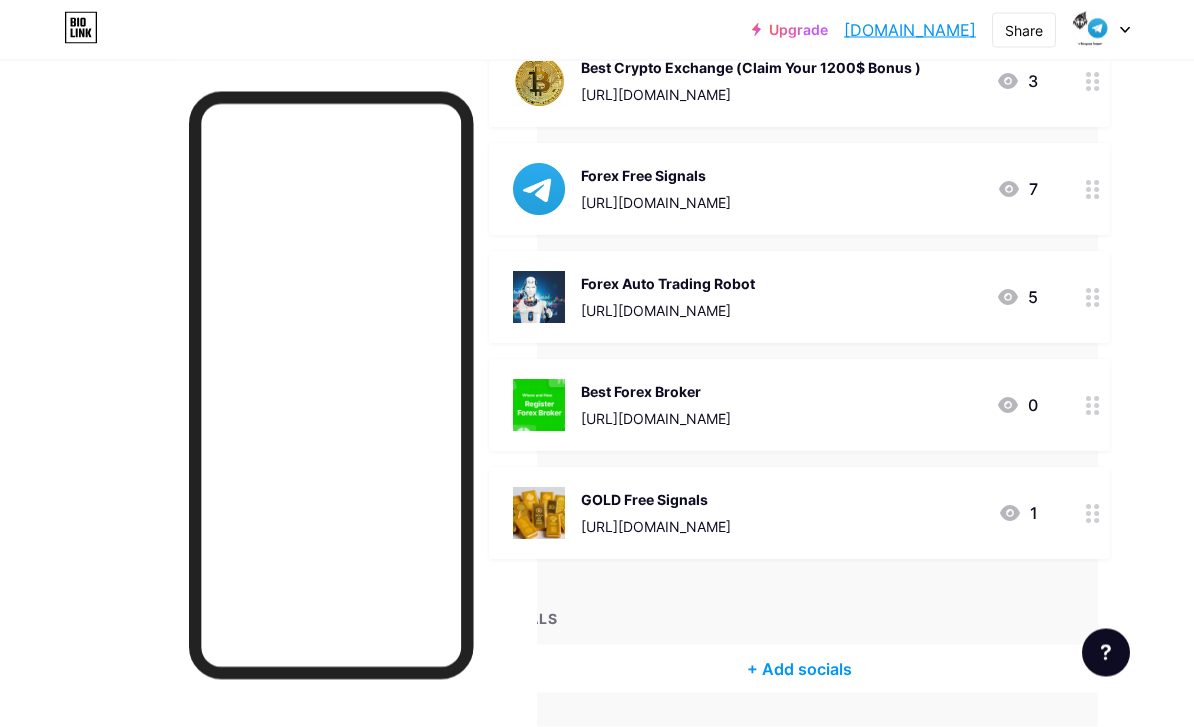 scroll, scrollTop: 468, scrollLeft: 96, axis: both 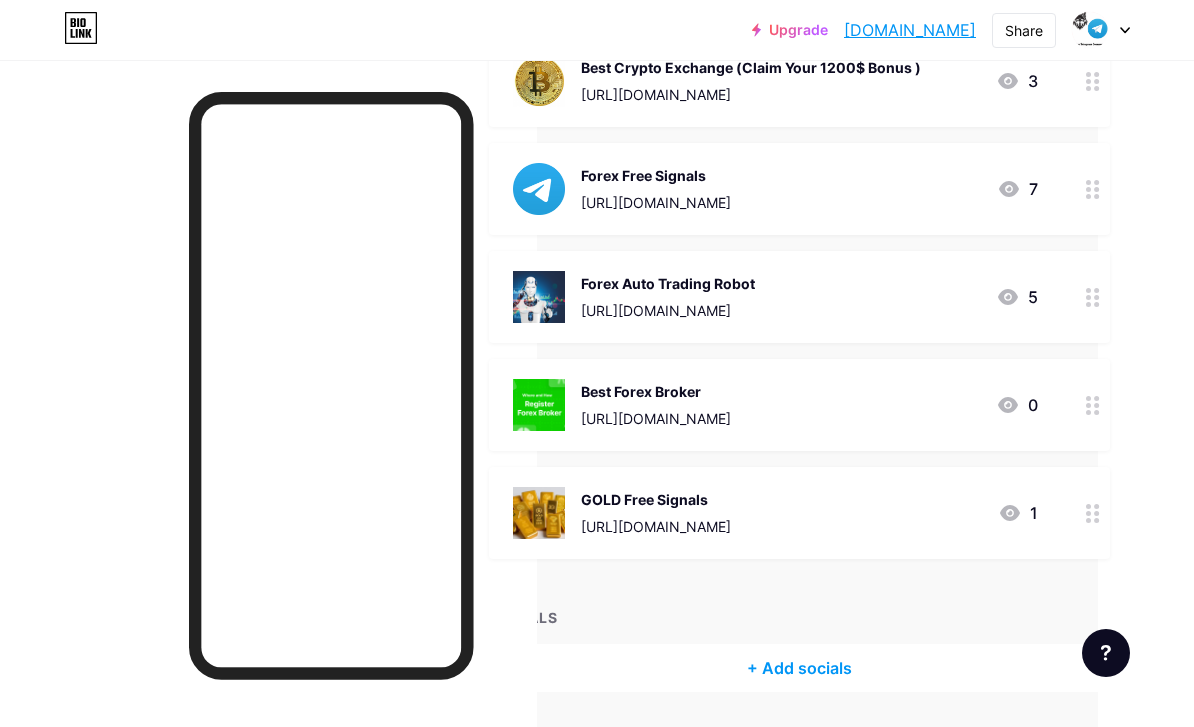 click on "GOLD Free Signals
[URL][DOMAIN_NAME]
1" at bounding box center [775, 513] 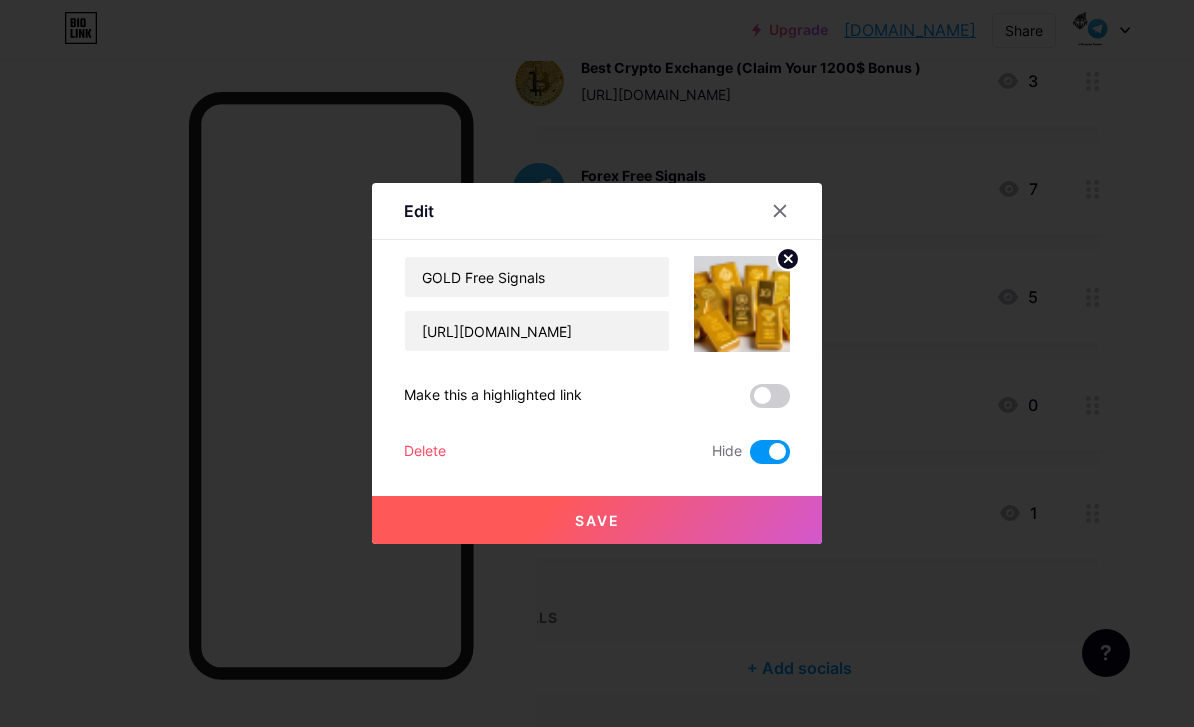click at bounding box center [597, 363] 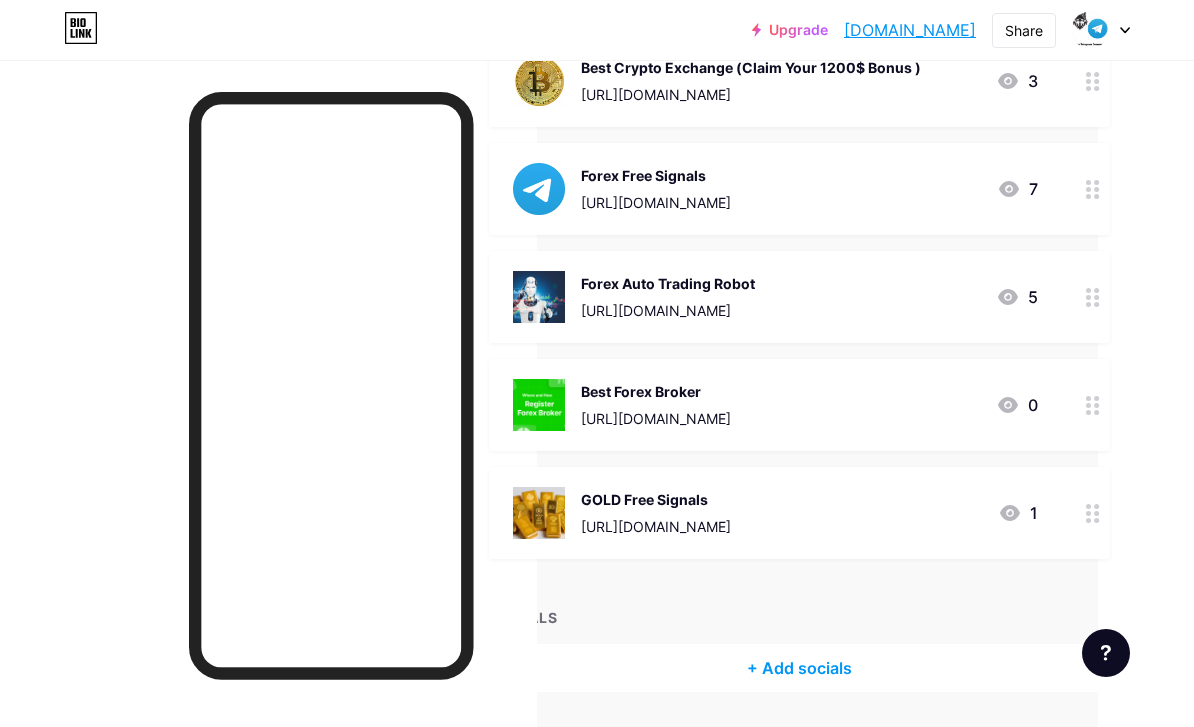 click on "GOLD Free Signals
[URL][DOMAIN_NAME]
1" at bounding box center [775, 513] 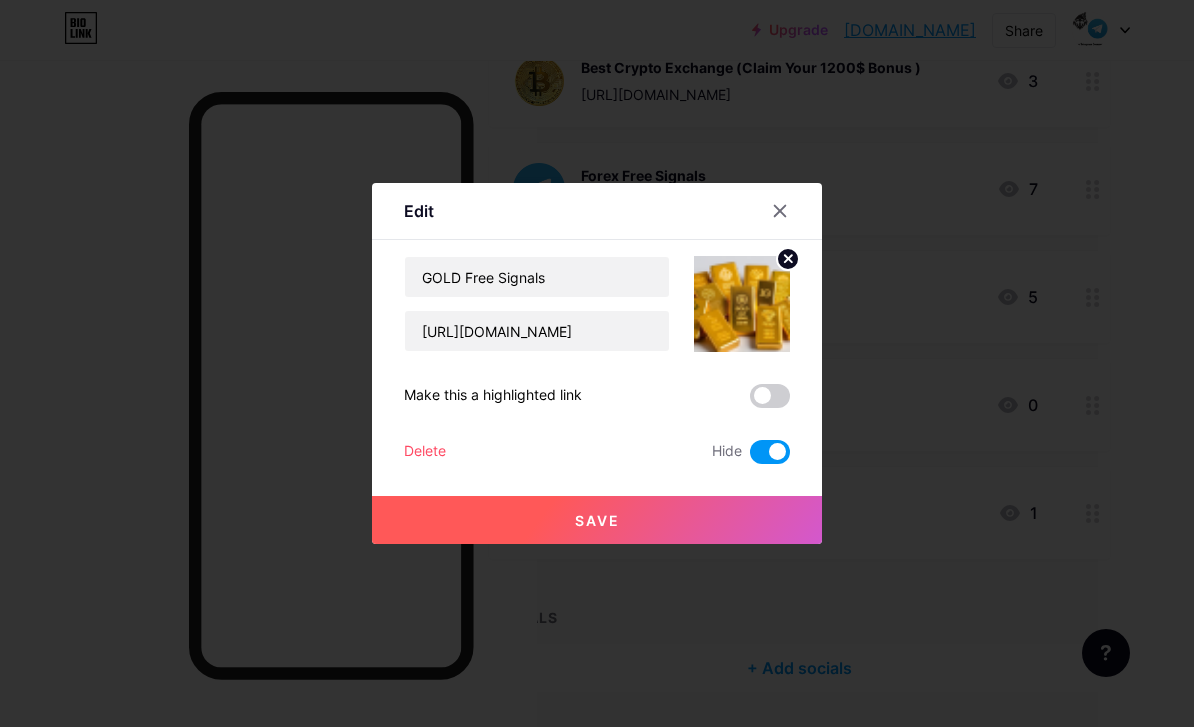 click at bounding box center (770, 452) 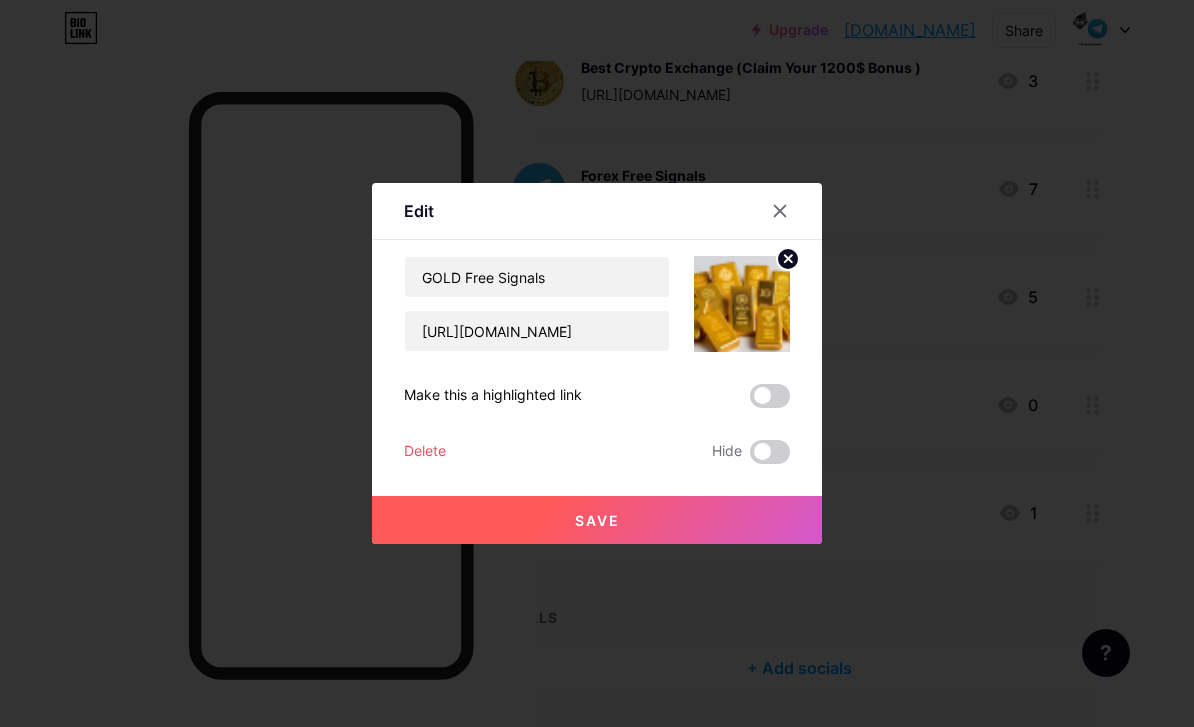 click on "Save" at bounding box center [597, 520] 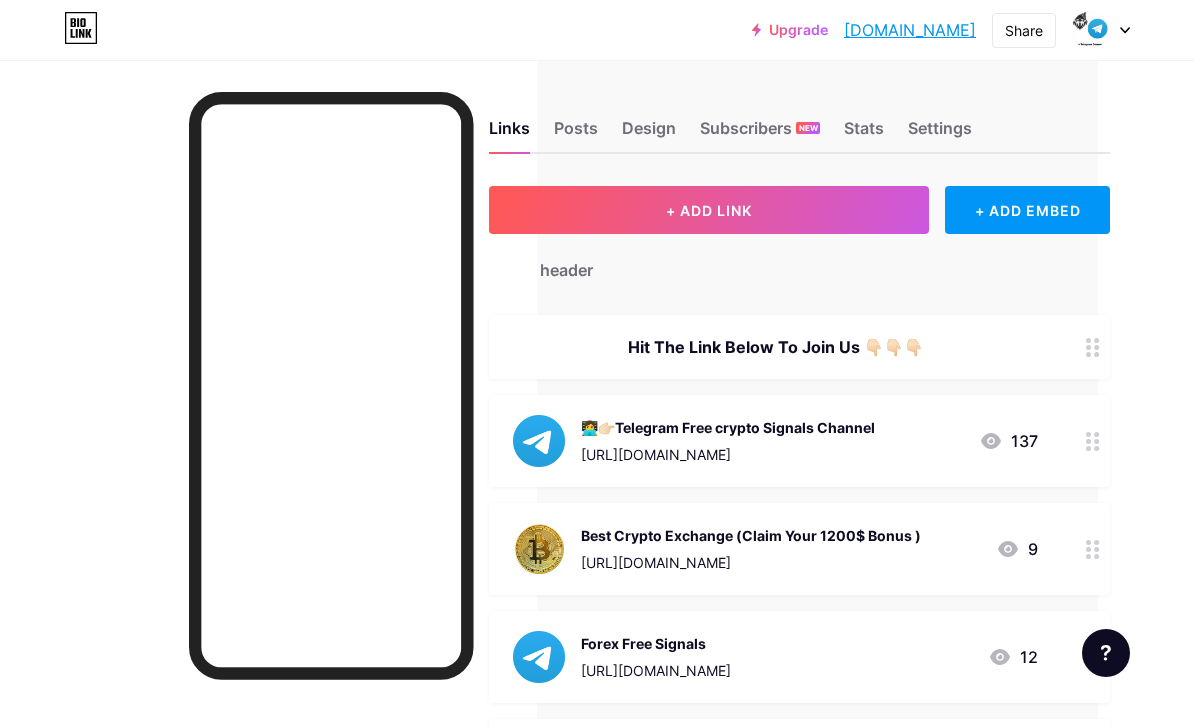 scroll, scrollTop: 0, scrollLeft: 0, axis: both 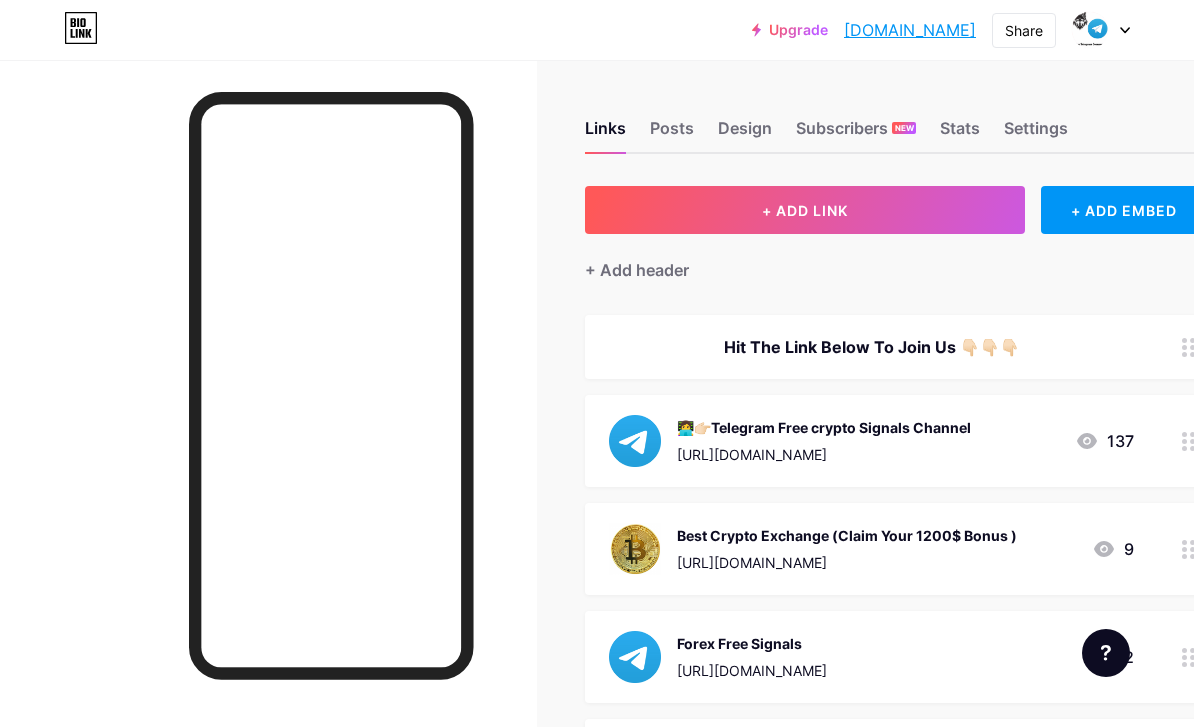 click on "+ ADD LINK" at bounding box center [805, 210] 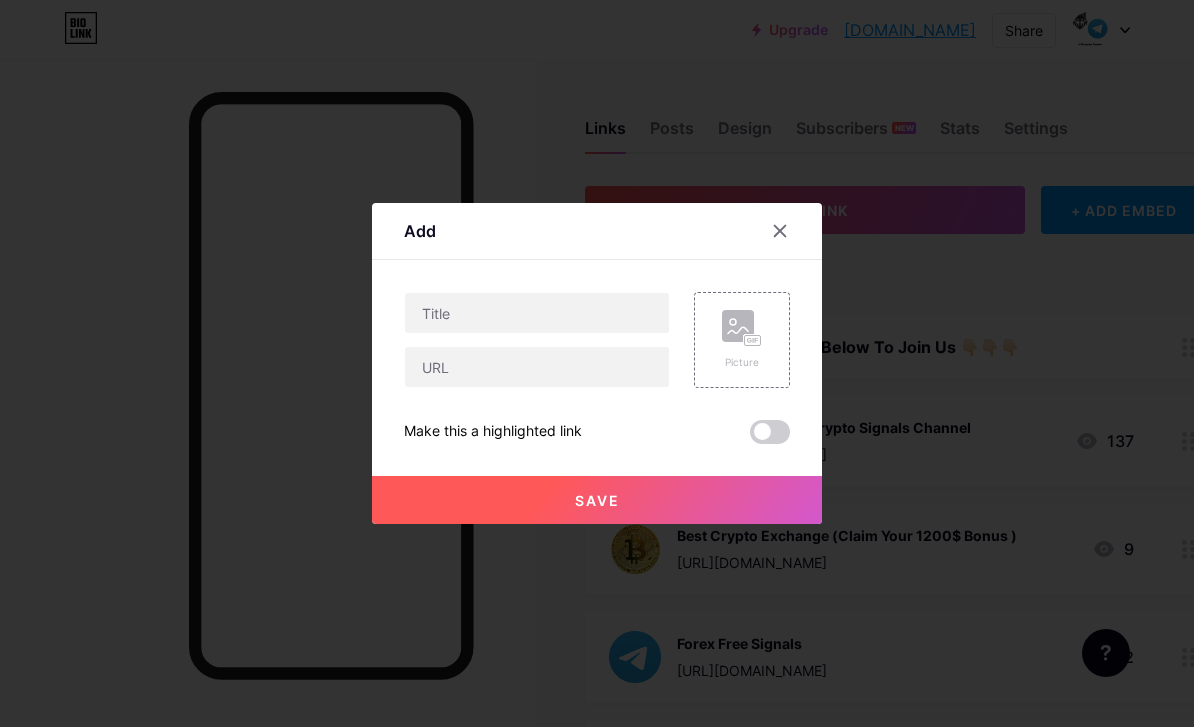 click 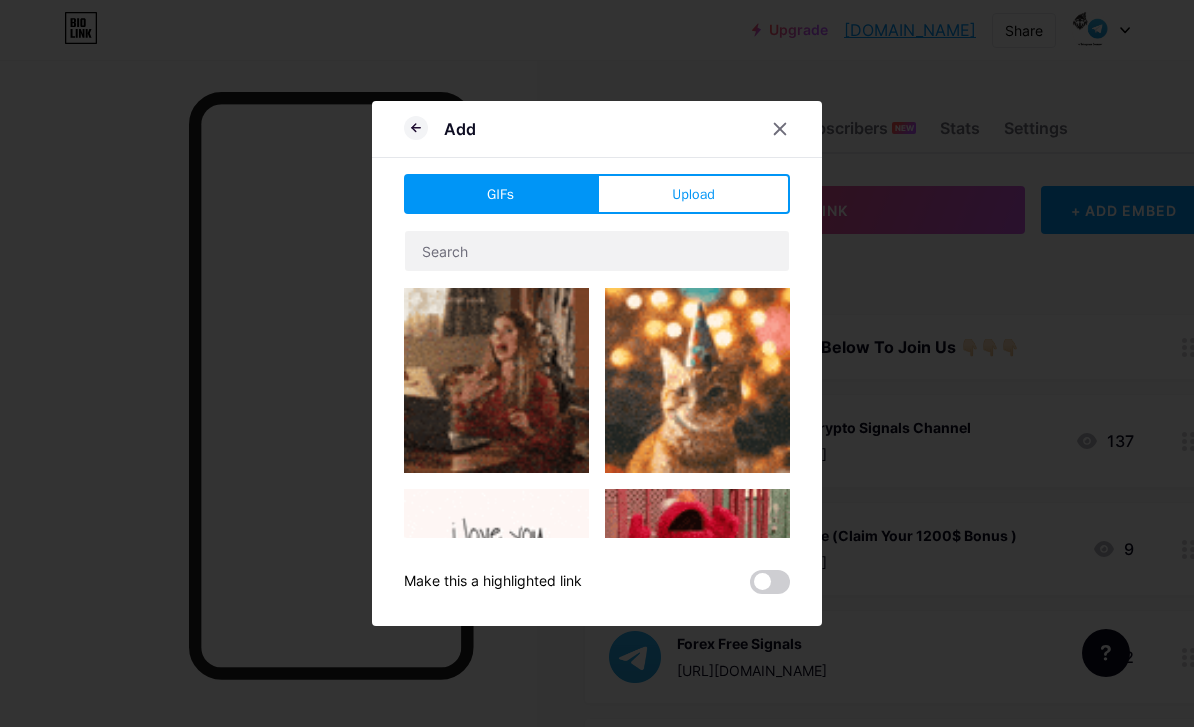 click on "Upload" at bounding box center [693, 194] 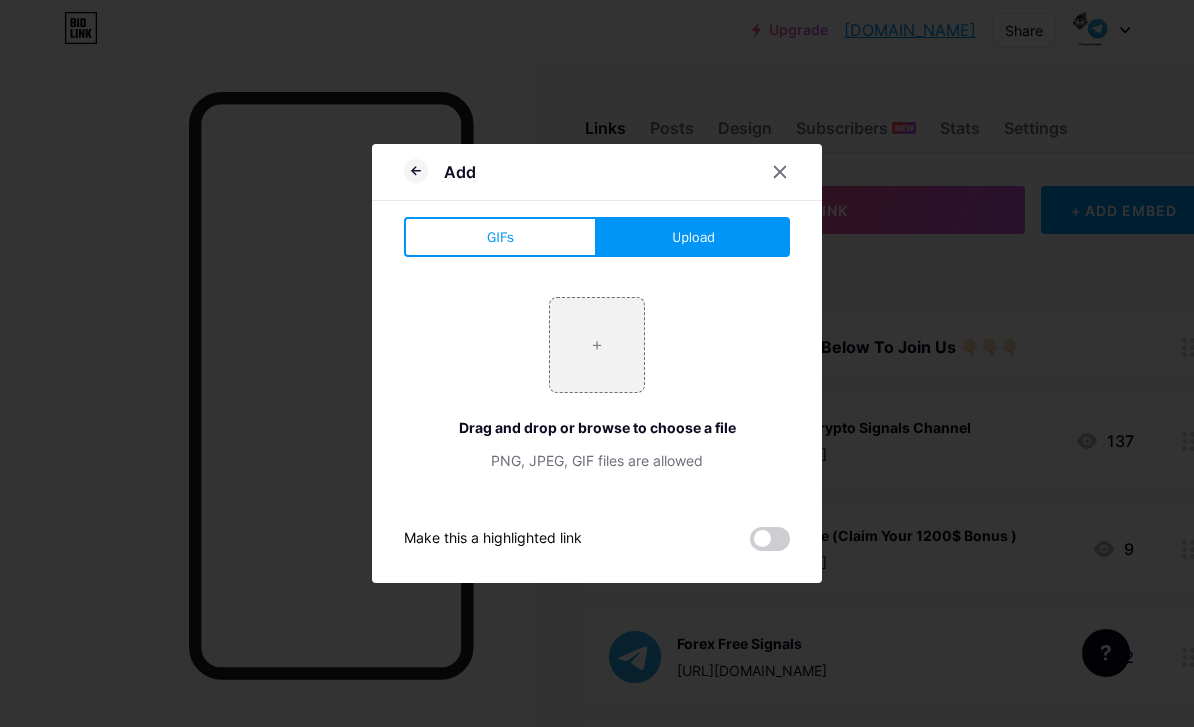 click at bounding box center [597, 345] 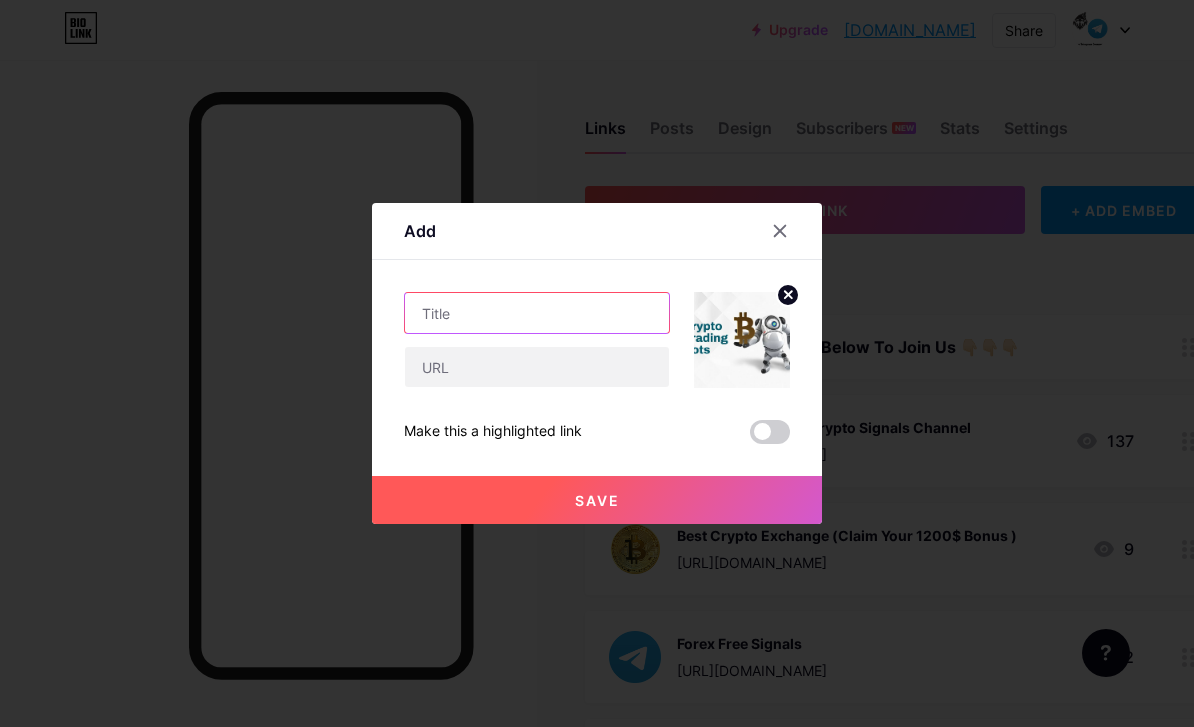click at bounding box center [537, 313] 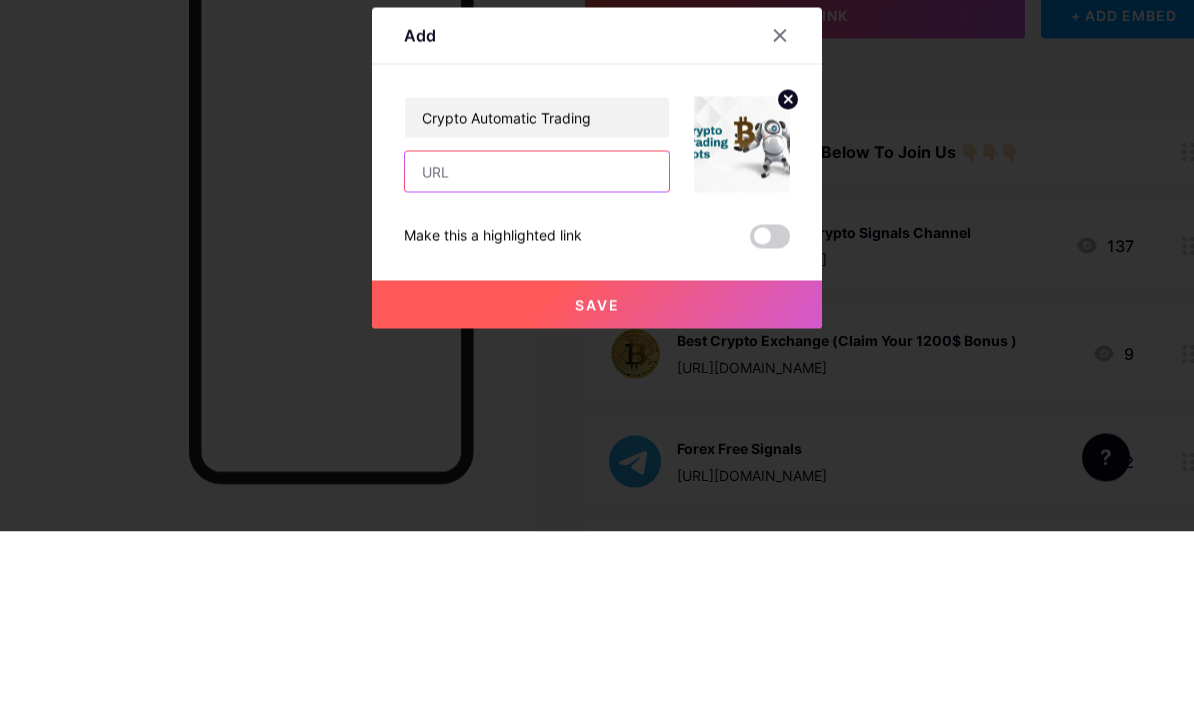 click at bounding box center (537, 367) 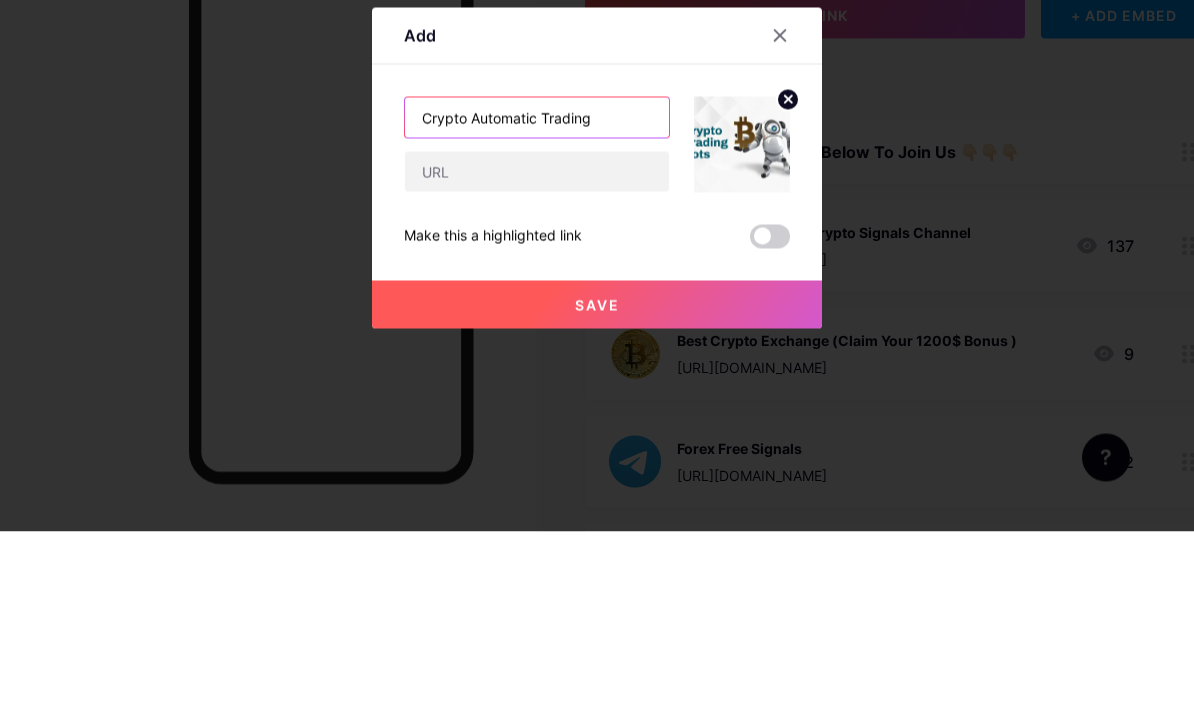 click on "Crypto Automatic Trading" at bounding box center (537, 313) 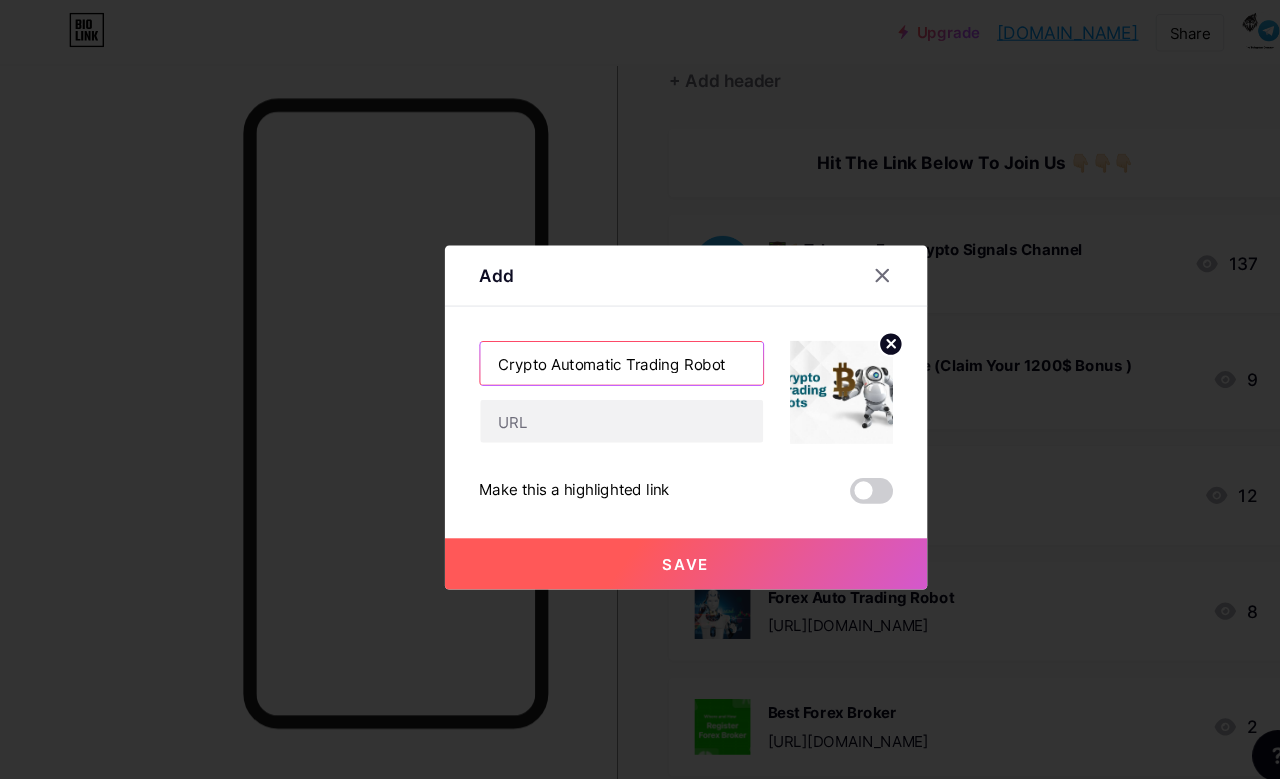 scroll, scrollTop: 196, scrollLeft: 0, axis: vertical 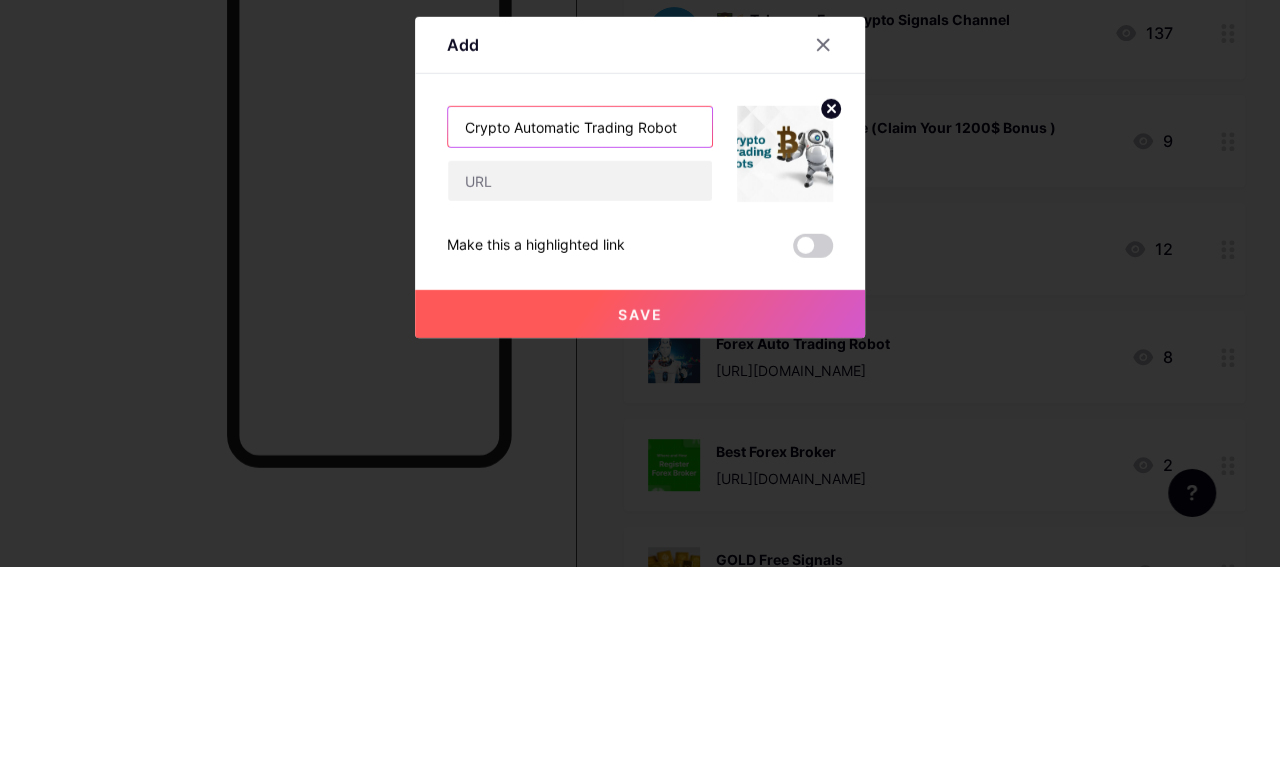 type on "Crypto Automatic Trading Robot" 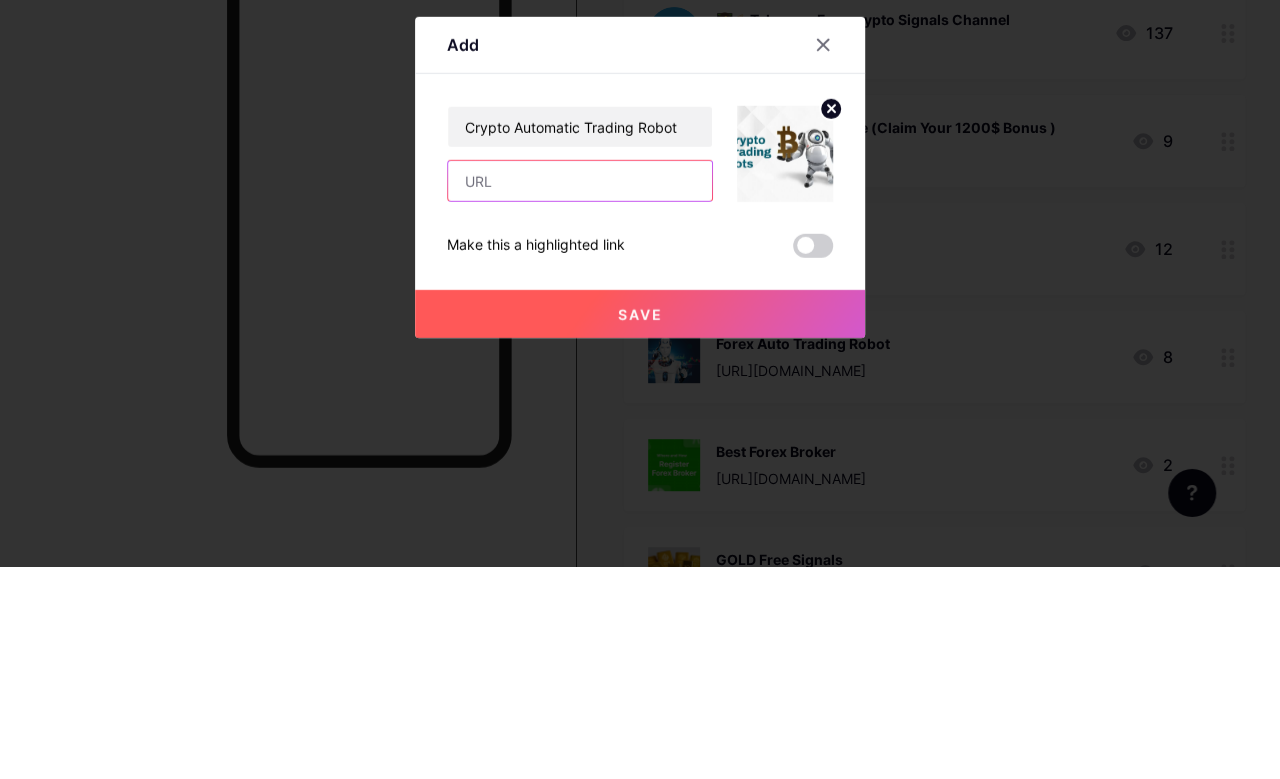 click at bounding box center (580, 393) 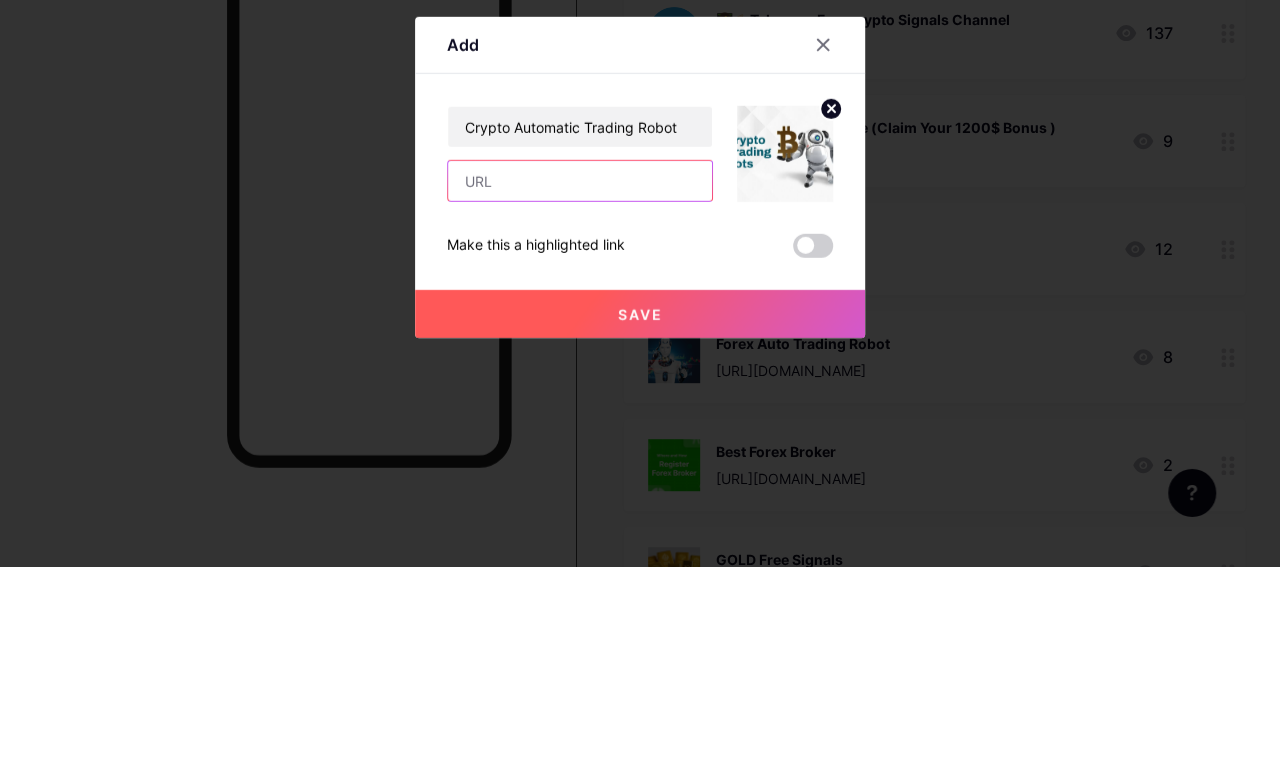 paste on "https://" 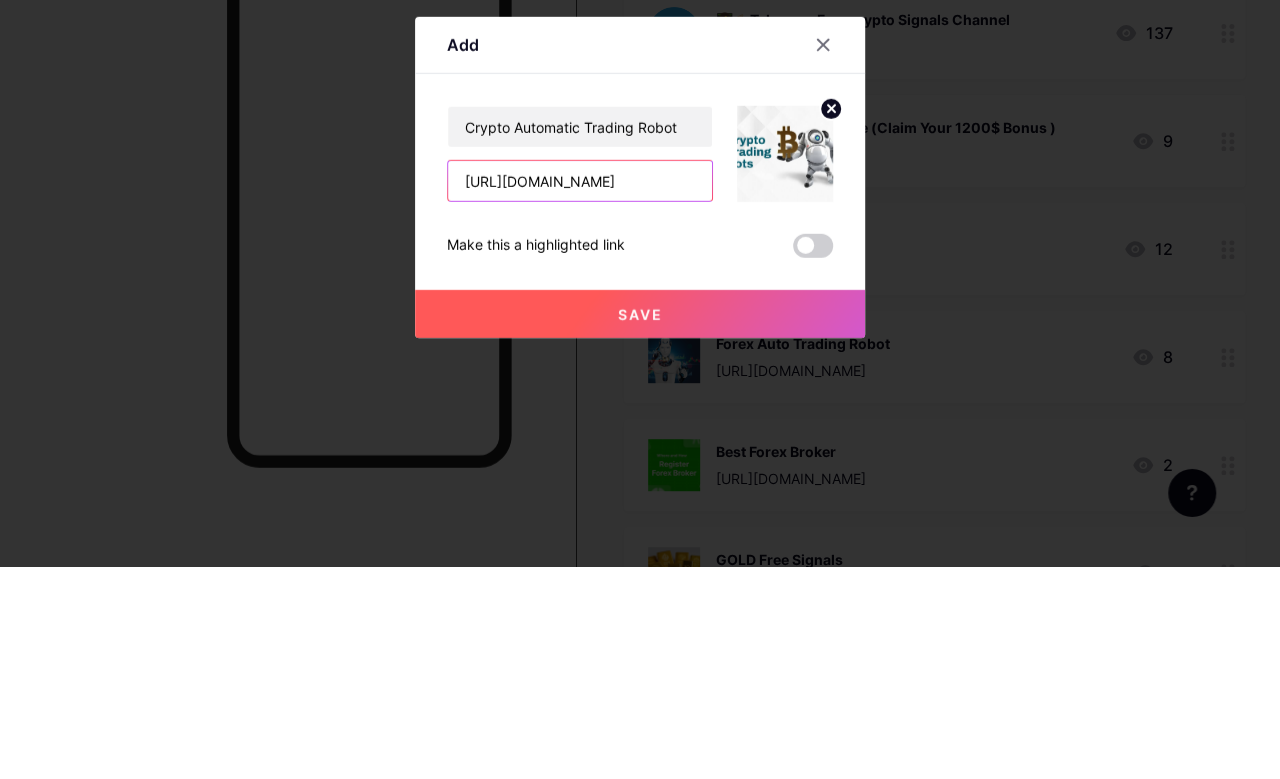 type on "[URL][DOMAIN_NAME]" 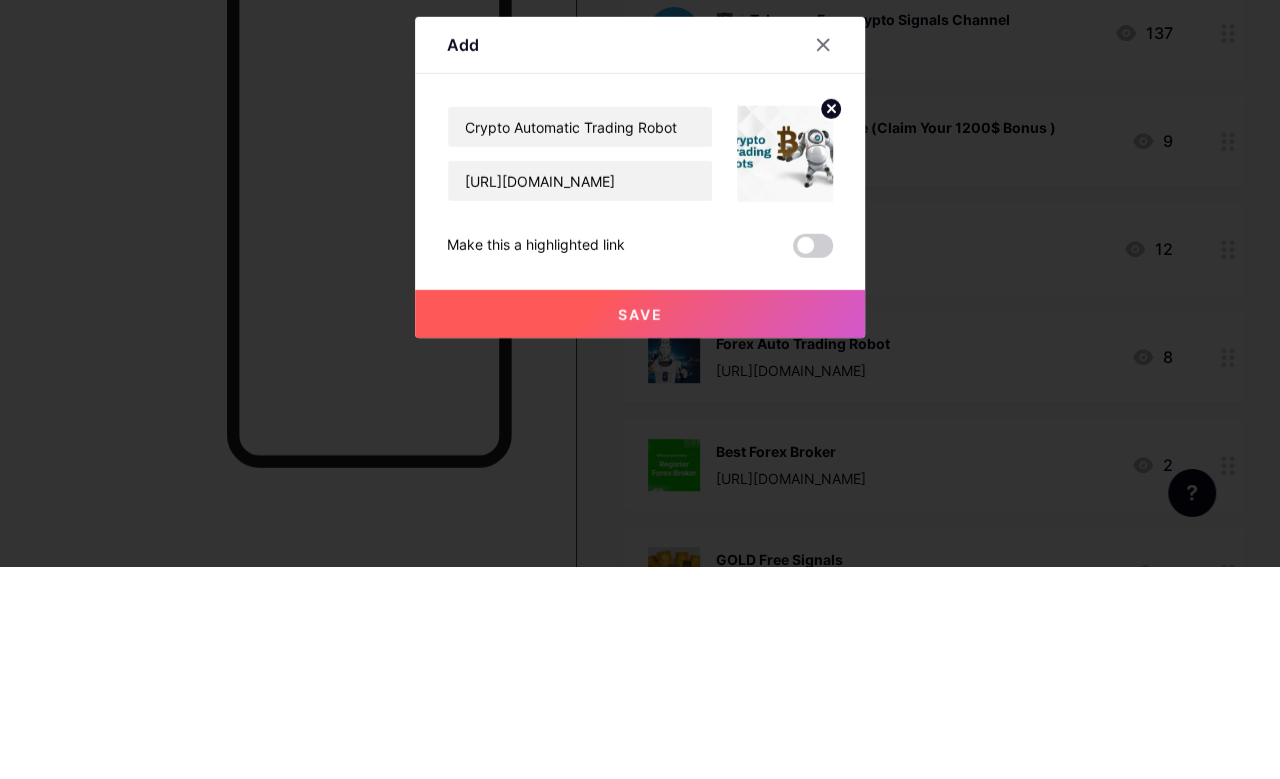 click on "Make this a highlighted link" at bounding box center [536, 458] 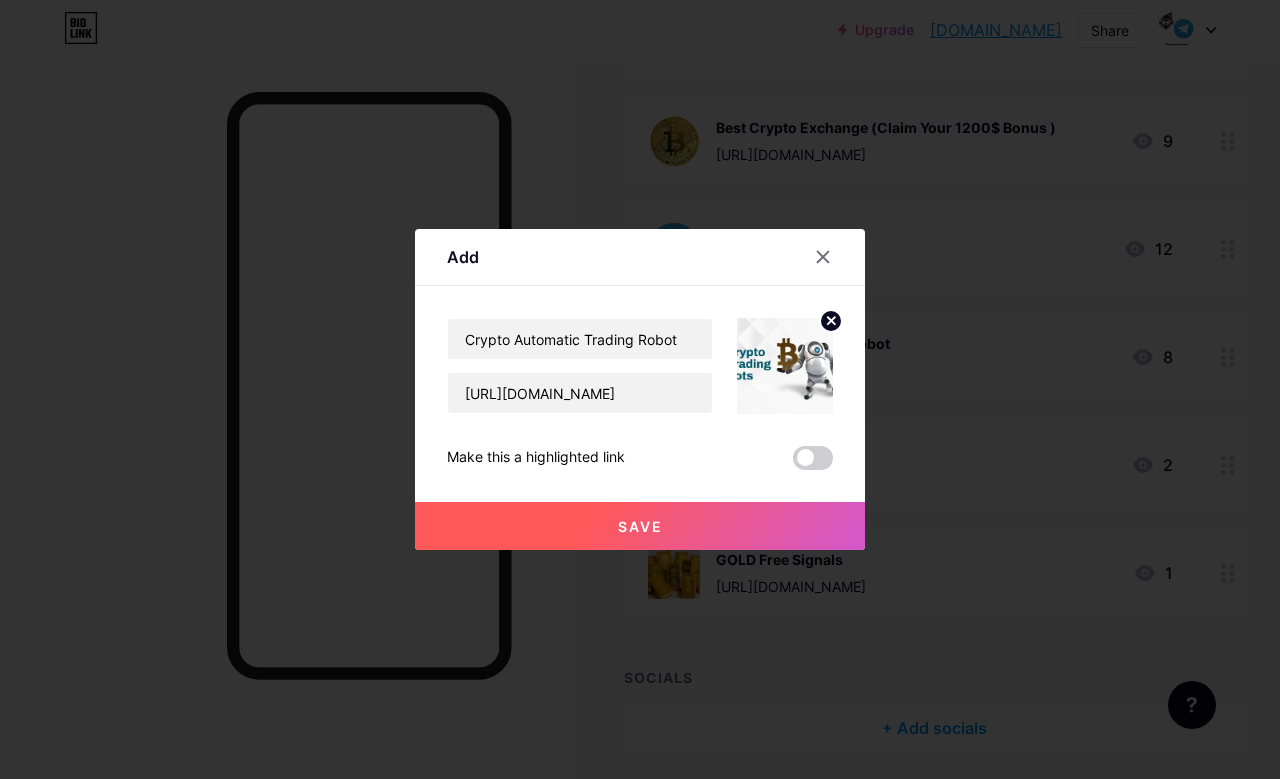 click on "Save" at bounding box center (640, 526) 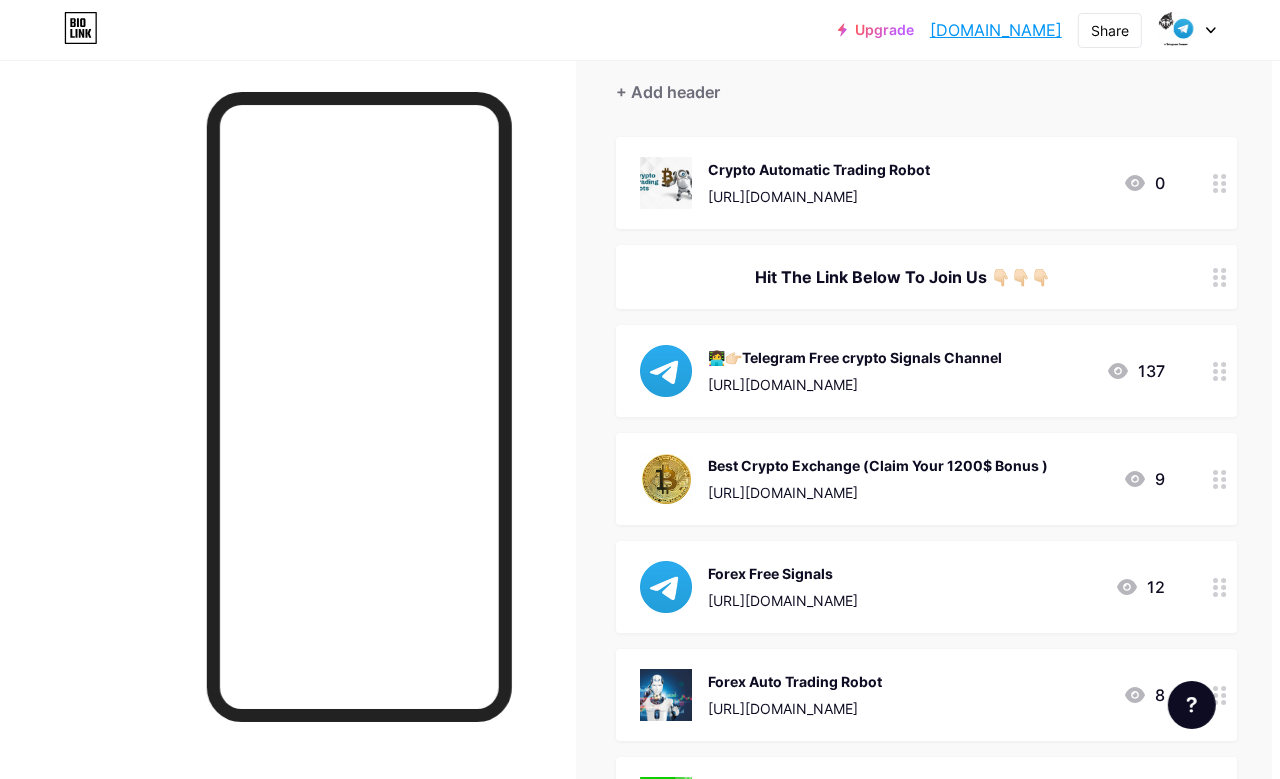 scroll, scrollTop: 178, scrollLeft: 9, axis: both 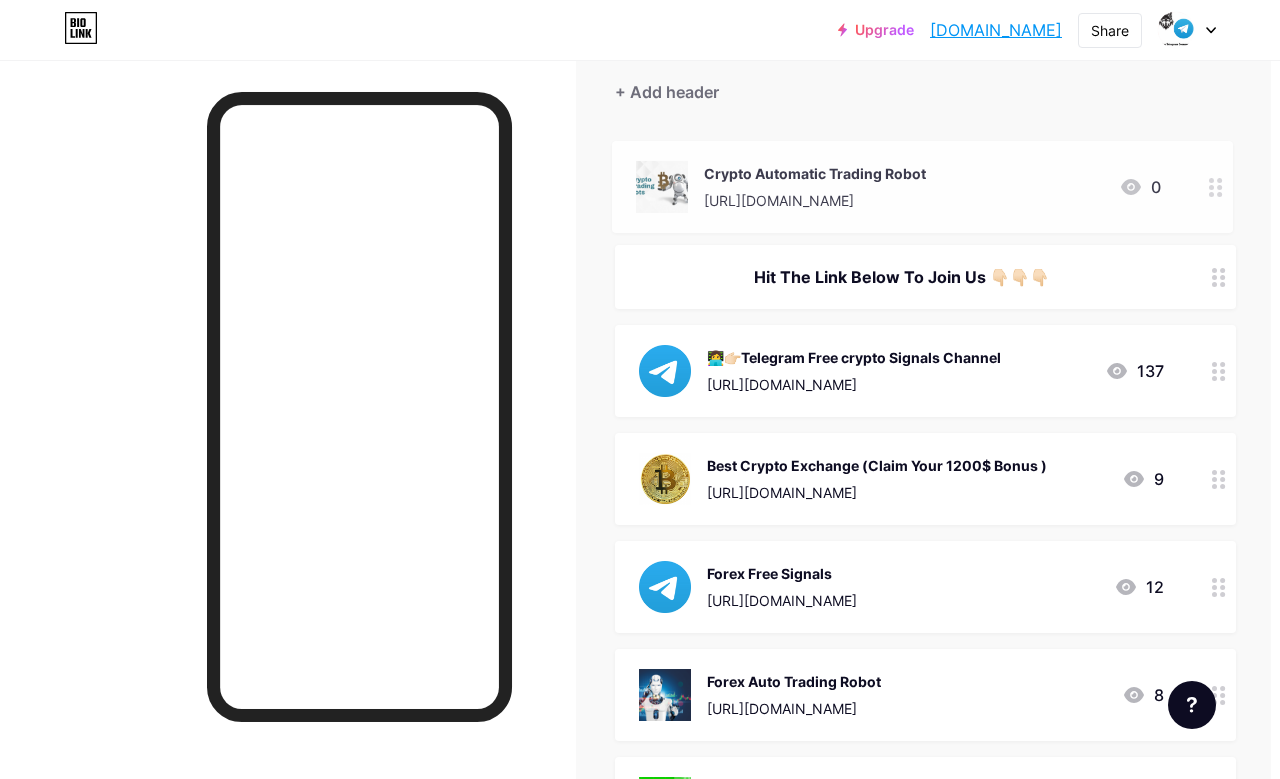 type 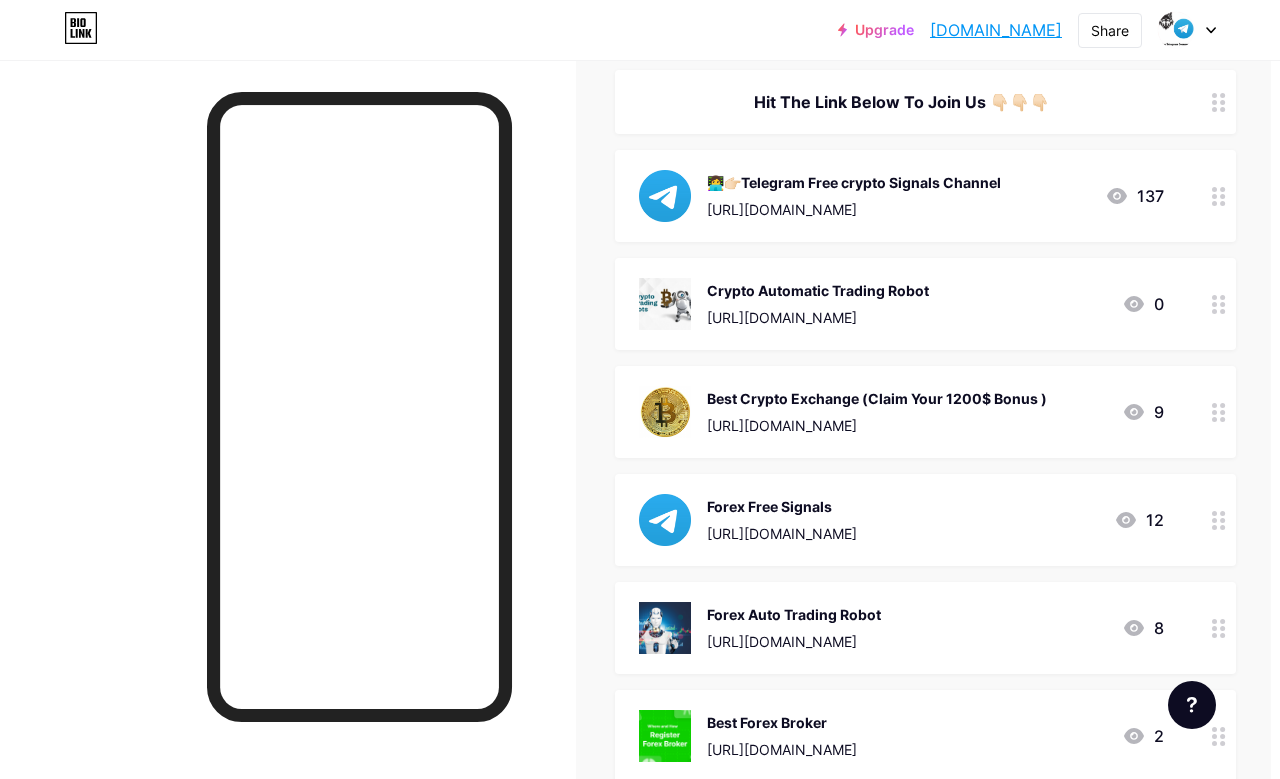 scroll, scrollTop: 0, scrollLeft: 8, axis: horizontal 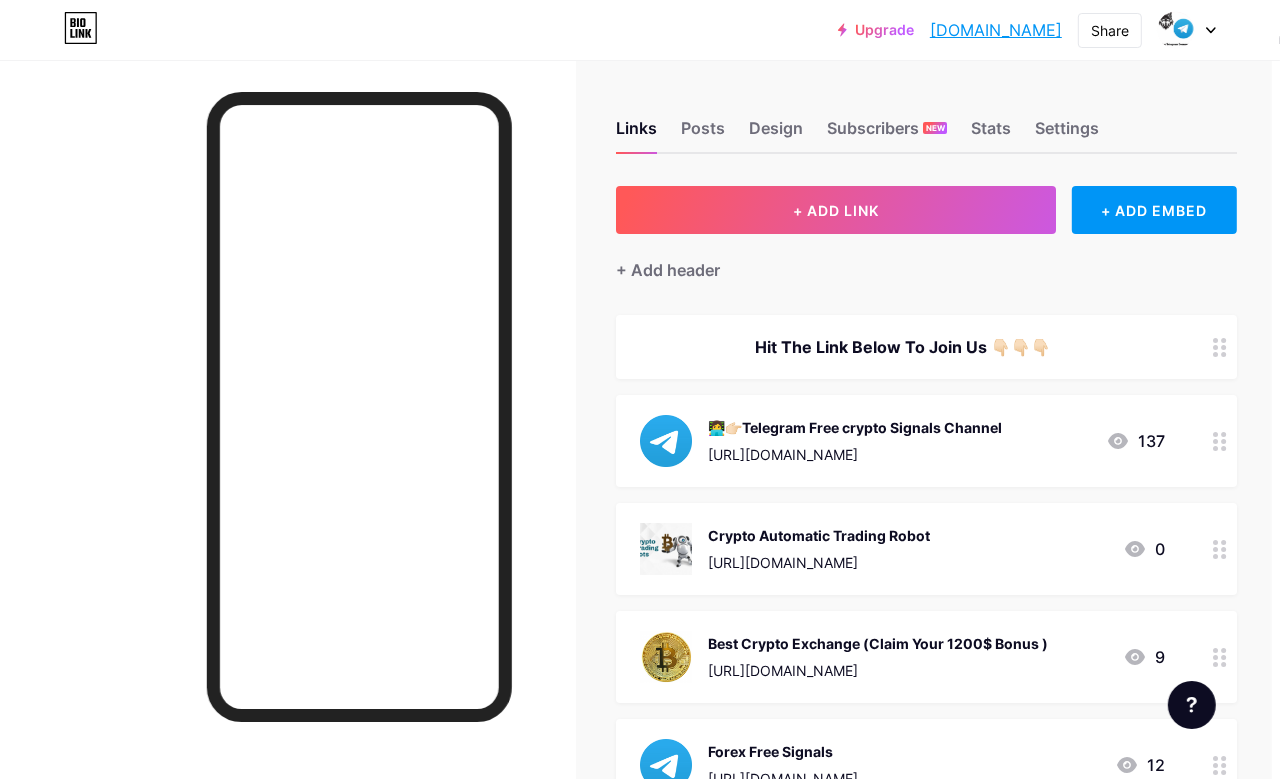 click on "Crypto Automatic Trading Robot" at bounding box center (819, 535) 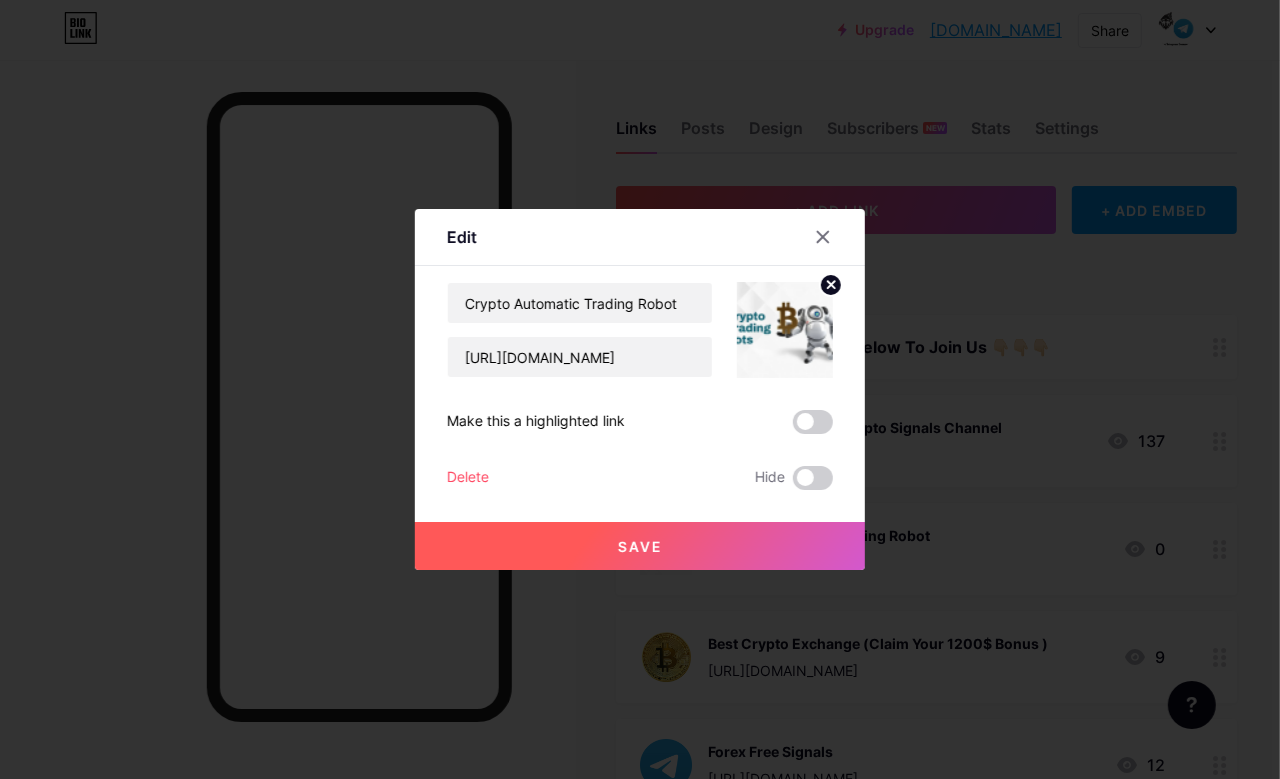scroll, scrollTop: 0, scrollLeft: 9, axis: horizontal 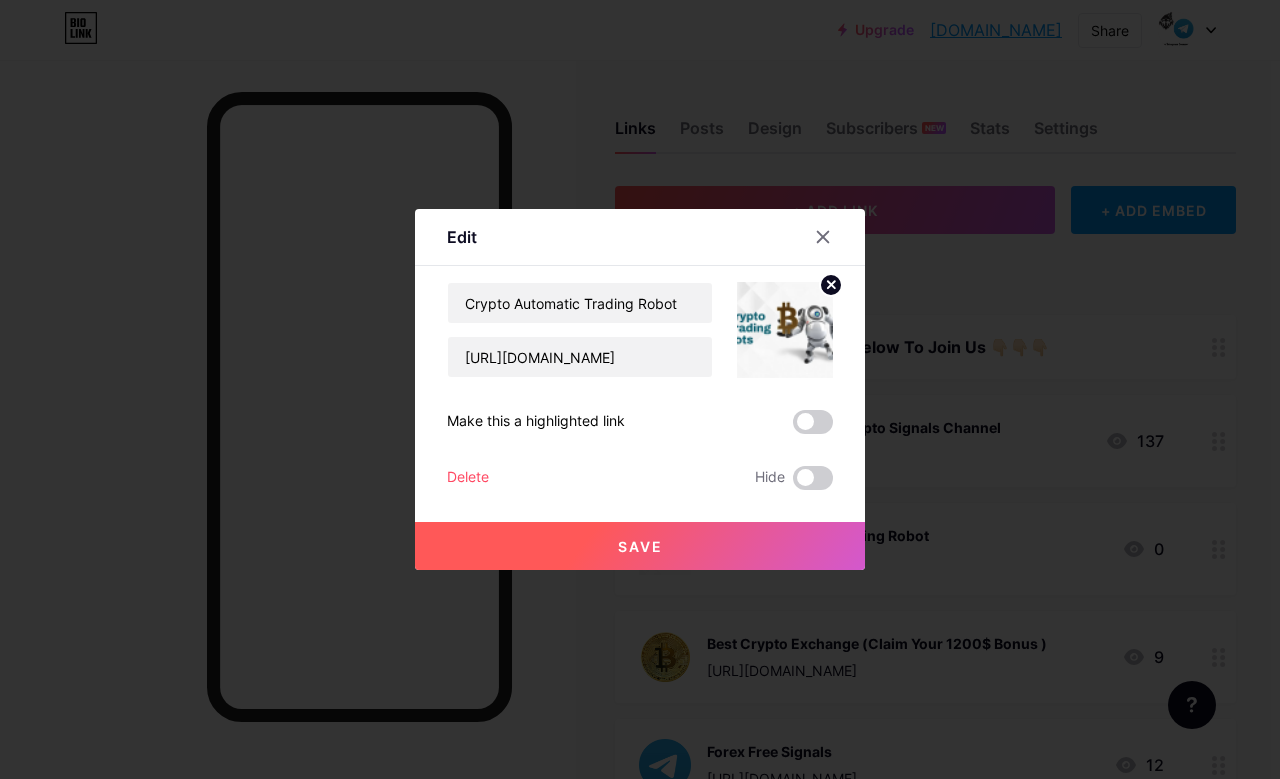 click at bounding box center (640, 389) 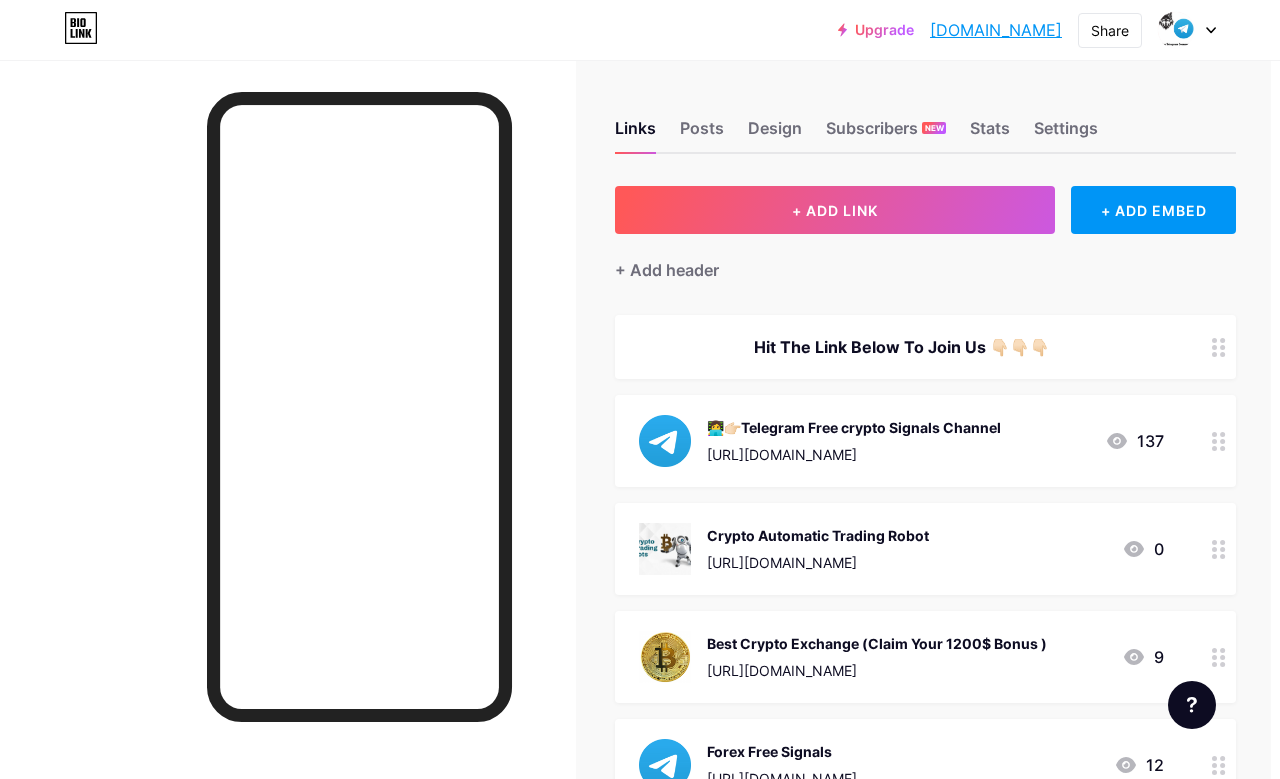 click on "[DOMAIN_NAME]" at bounding box center [996, 30] 